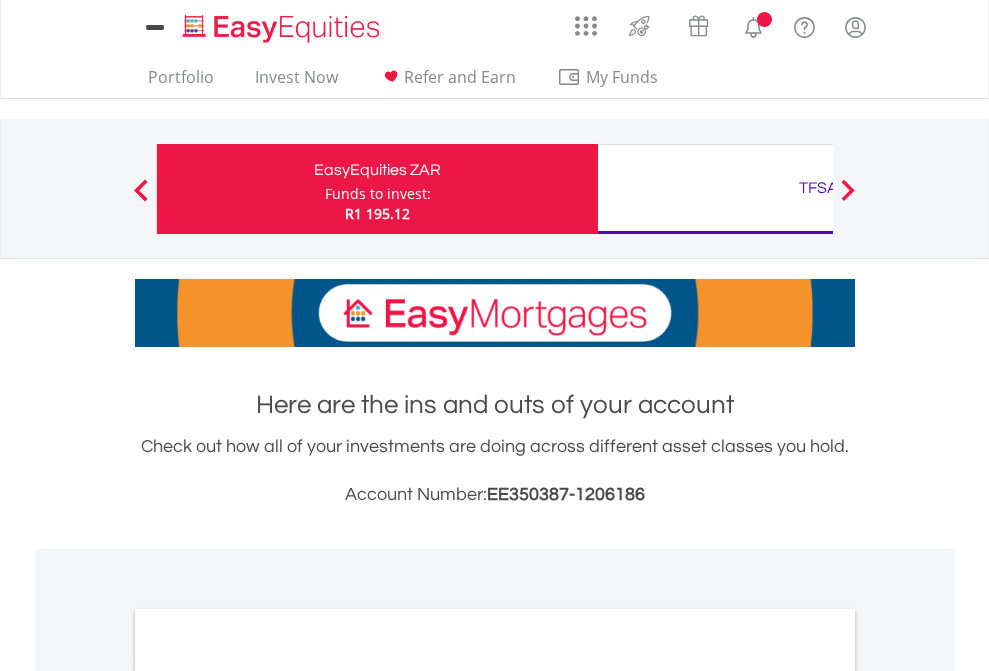 scroll, scrollTop: 0, scrollLeft: 0, axis: both 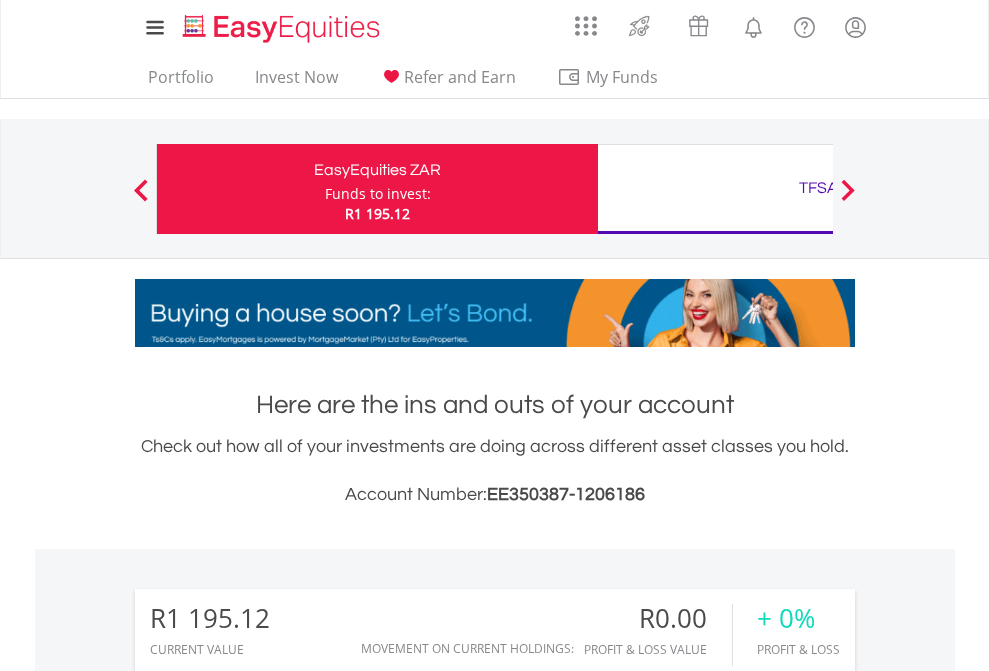 click on "Funds to invest:" at bounding box center [378, 194] 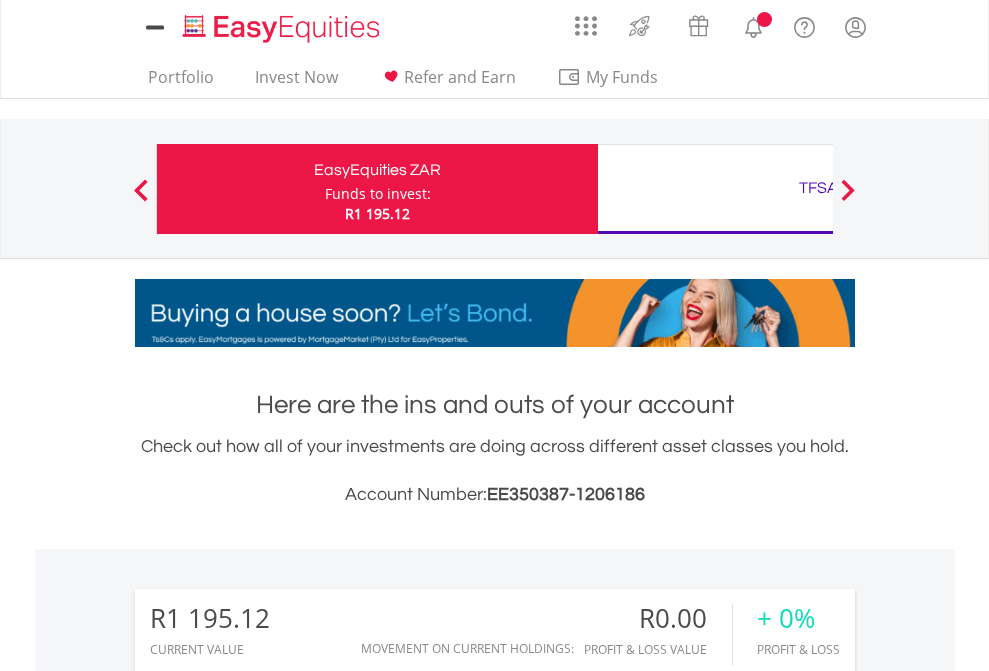 scroll, scrollTop: 0, scrollLeft: 0, axis: both 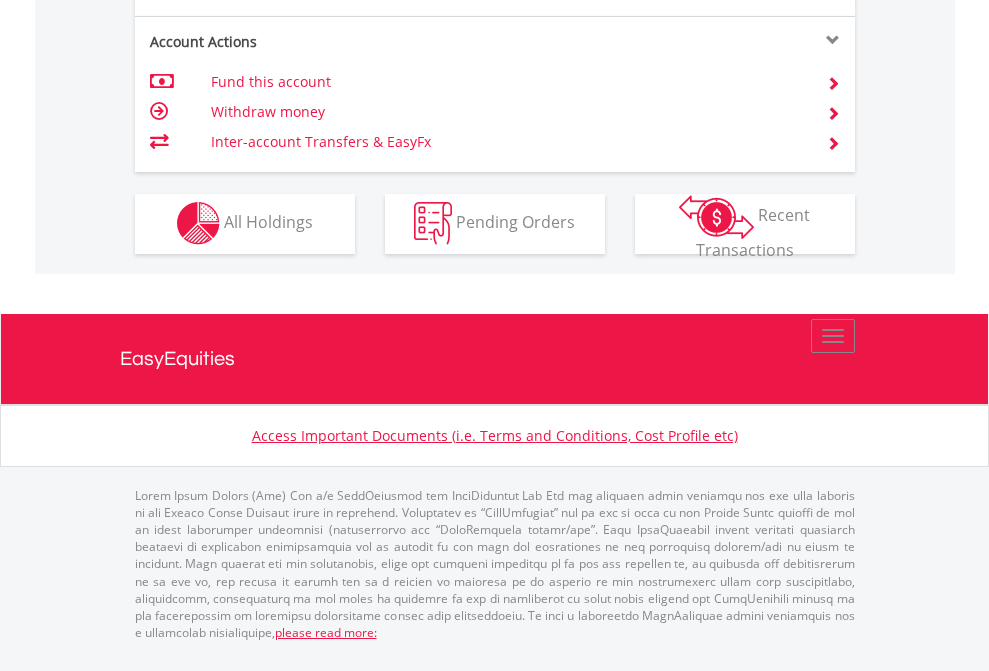 click on "Investment types" at bounding box center (706, -353) 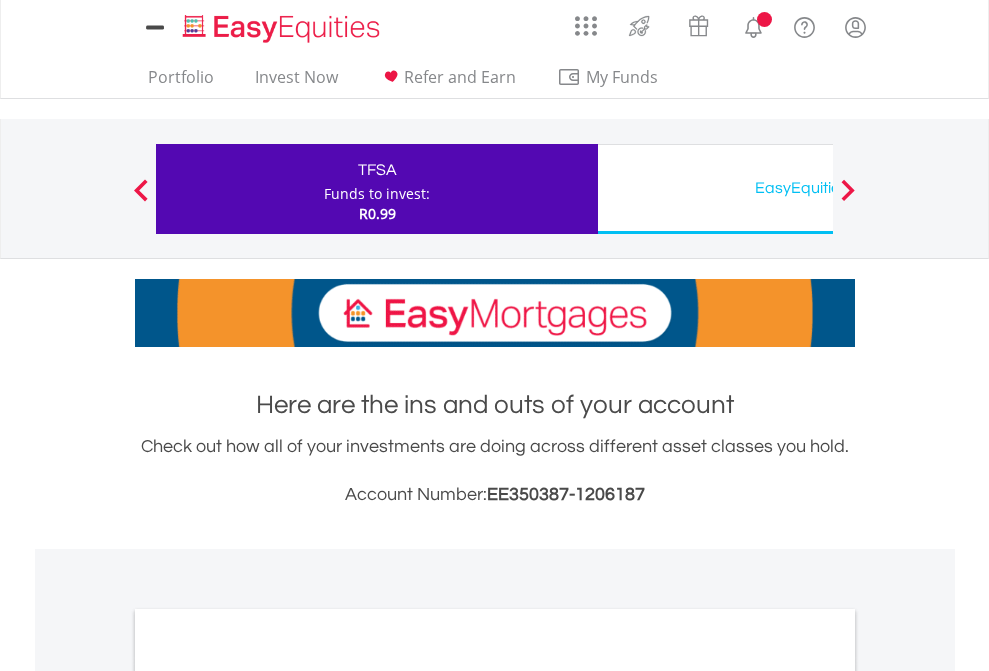 scroll, scrollTop: 0, scrollLeft: 0, axis: both 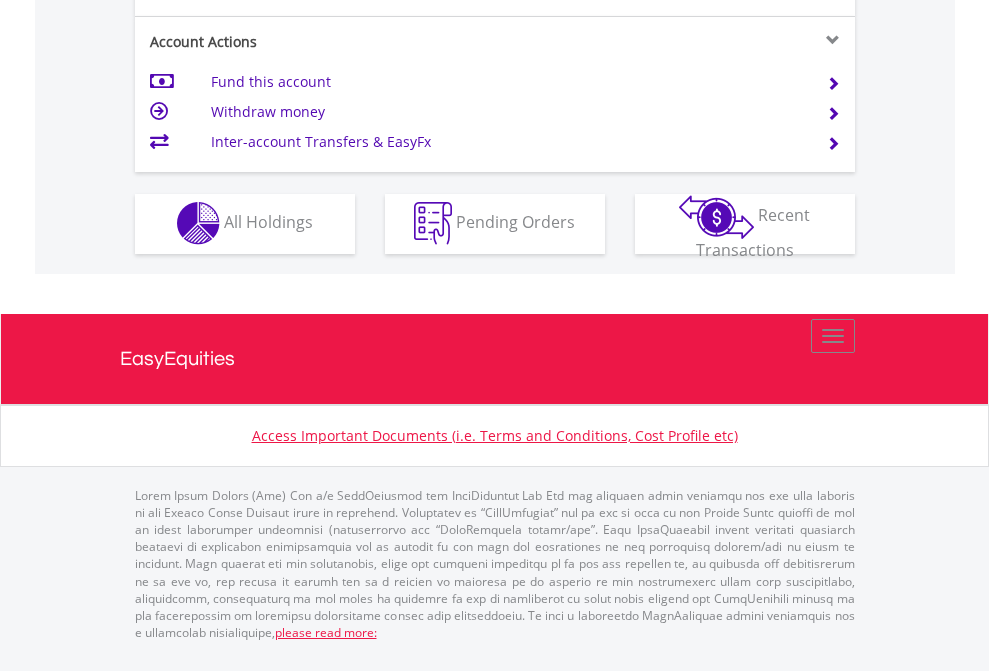 click on "Investment types" at bounding box center [706, -353] 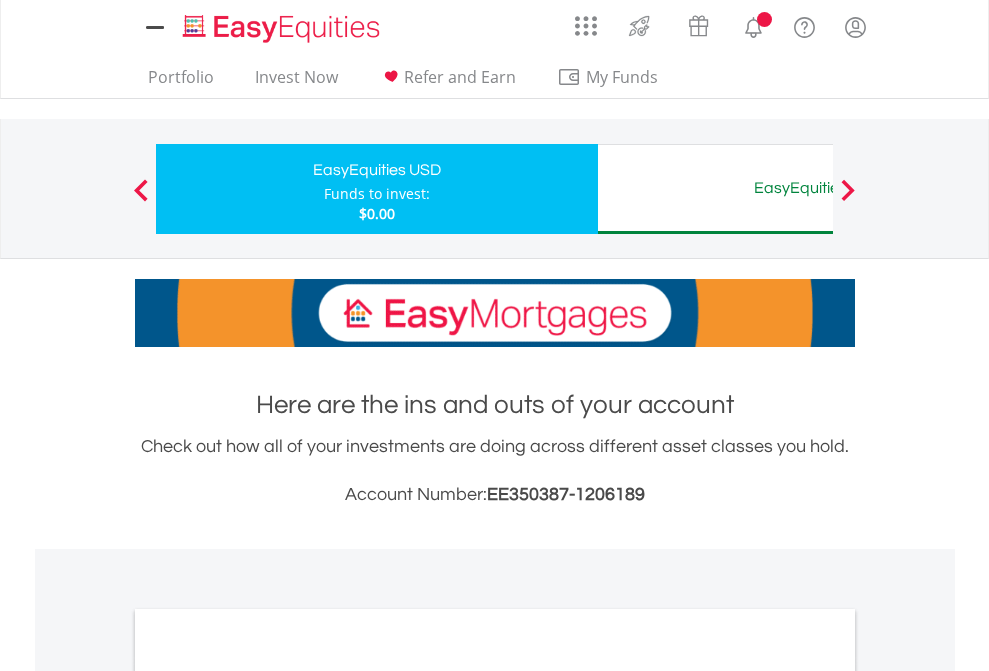 scroll, scrollTop: 0, scrollLeft: 0, axis: both 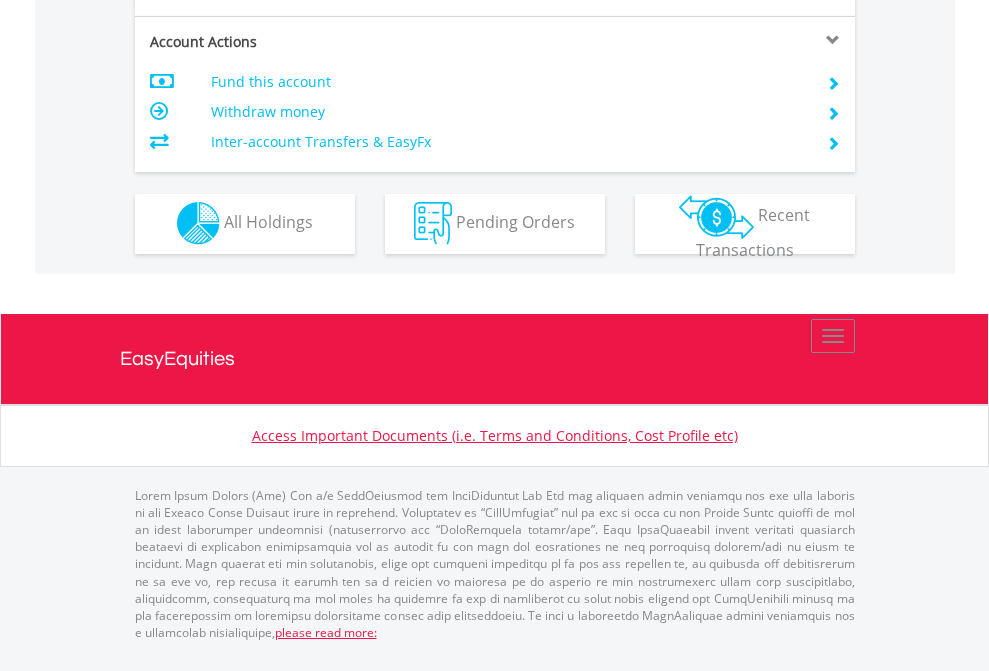click on "Investment types" at bounding box center (706, -353) 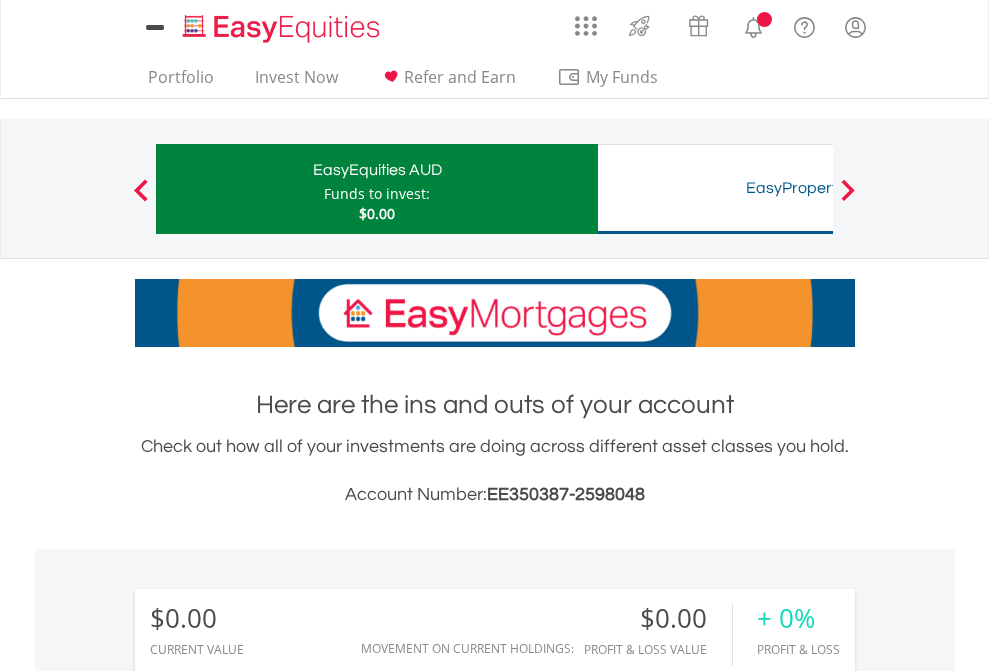 scroll, scrollTop: 0, scrollLeft: 0, axis: both 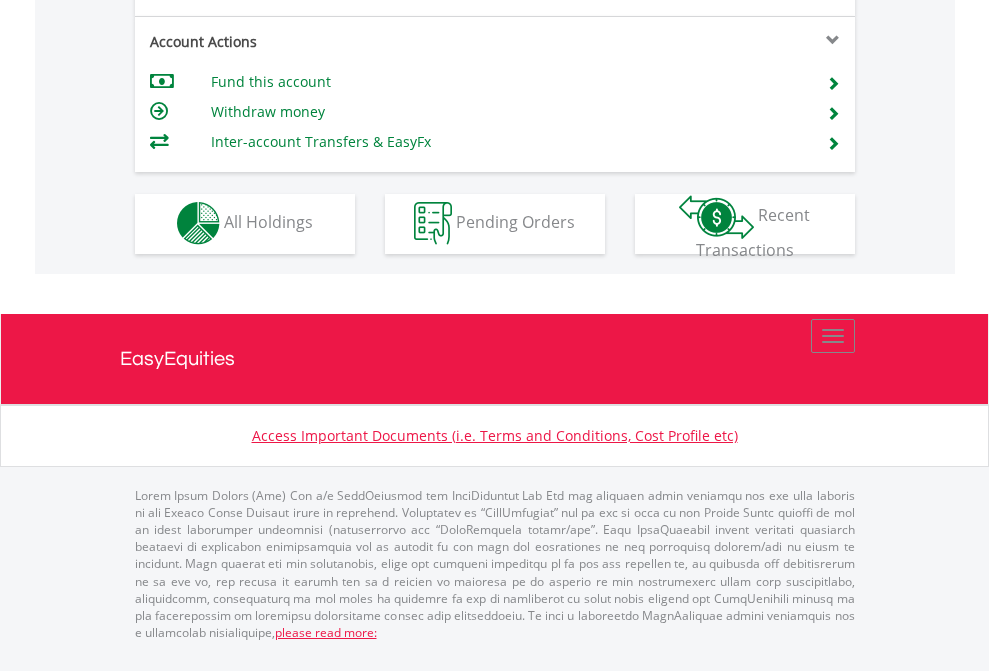 click on "Investment types" at bounding box center [706, -353] 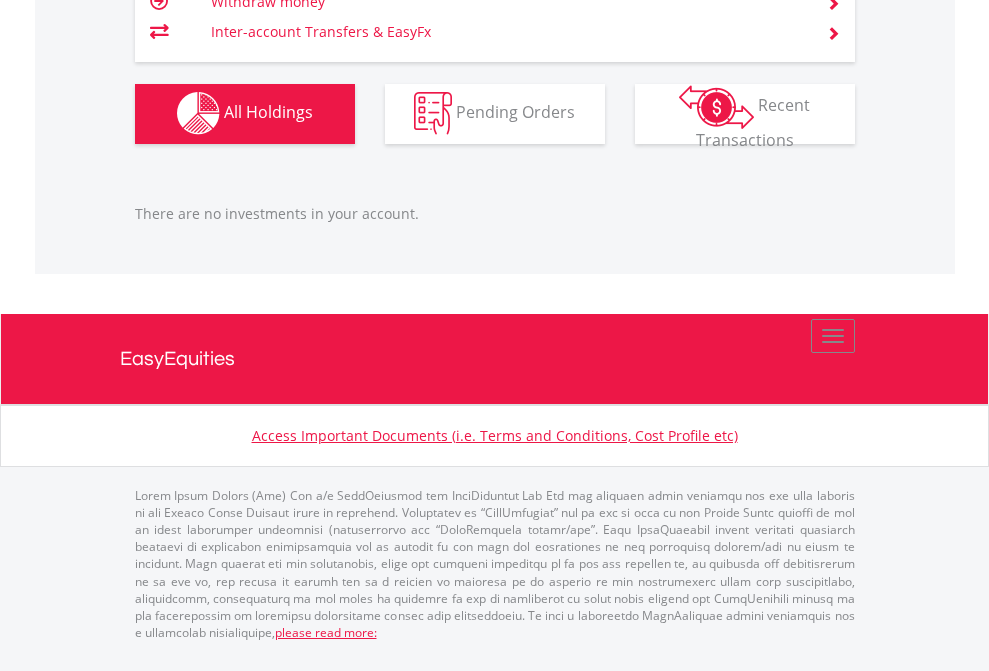 scroll, scrollTop: 1980, scrollLeft: 0, axis: vertical 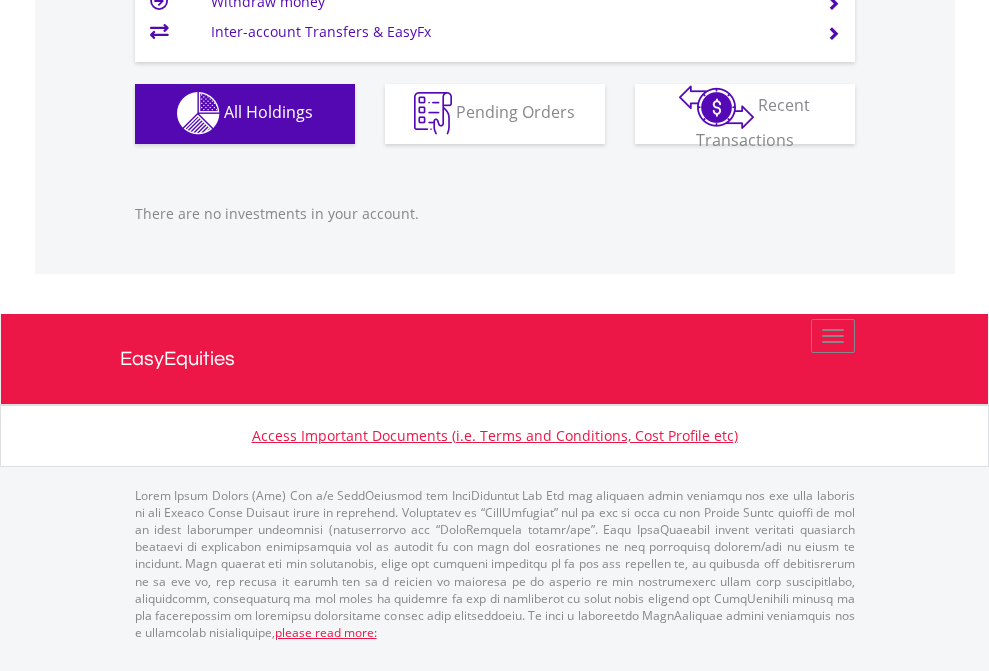 click on "EasyEquities USD" at bounding box center [818, -1142] 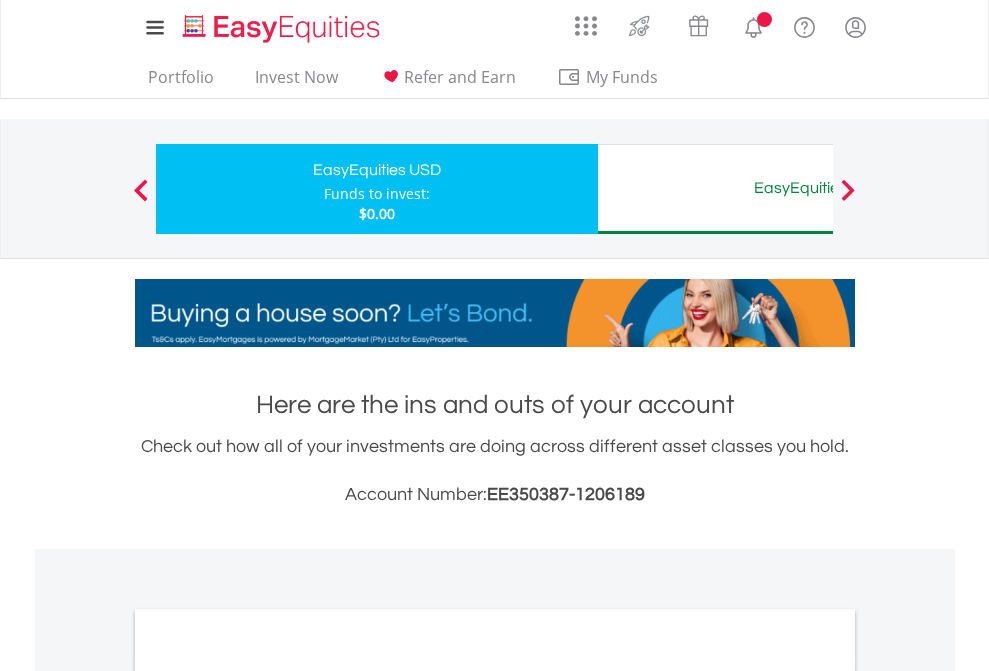 scroll, scrollTop: 0, scrollLeft: 0, axis: both 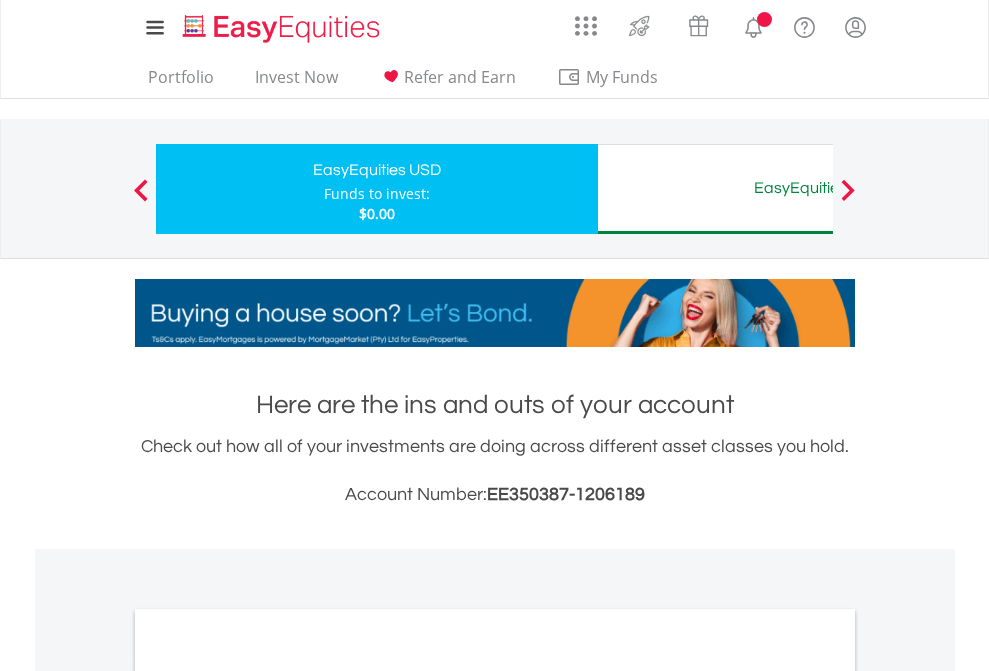 click on "All Holdings" at bounding box center [268, 1096] 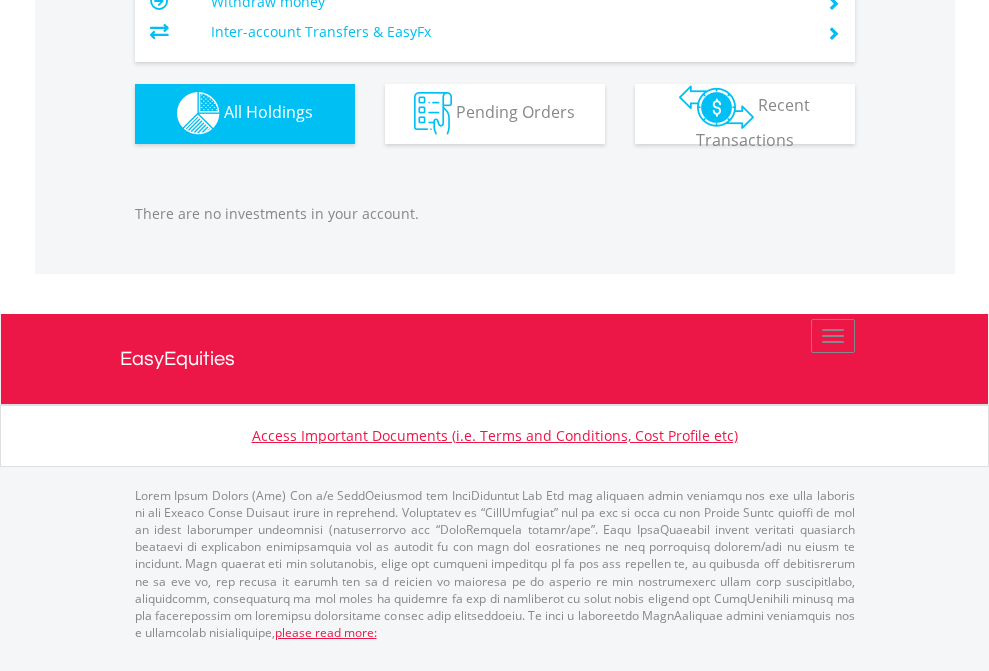 scroll, scrollTop: 1980, scrollLeft: 0, axis: vertical 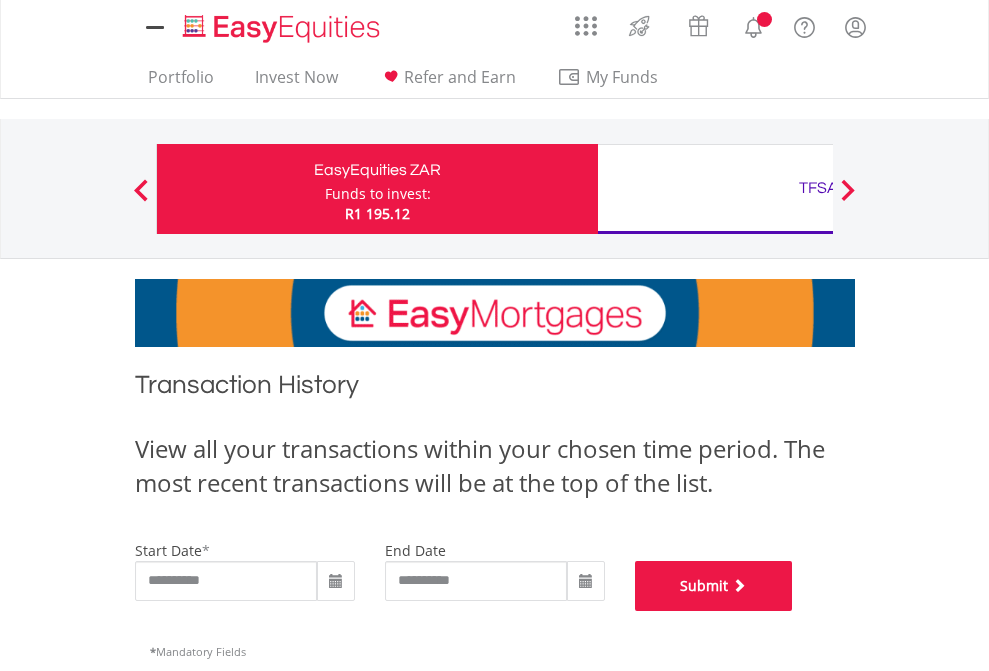 click on "Submit" at bounding box center (714, 586) 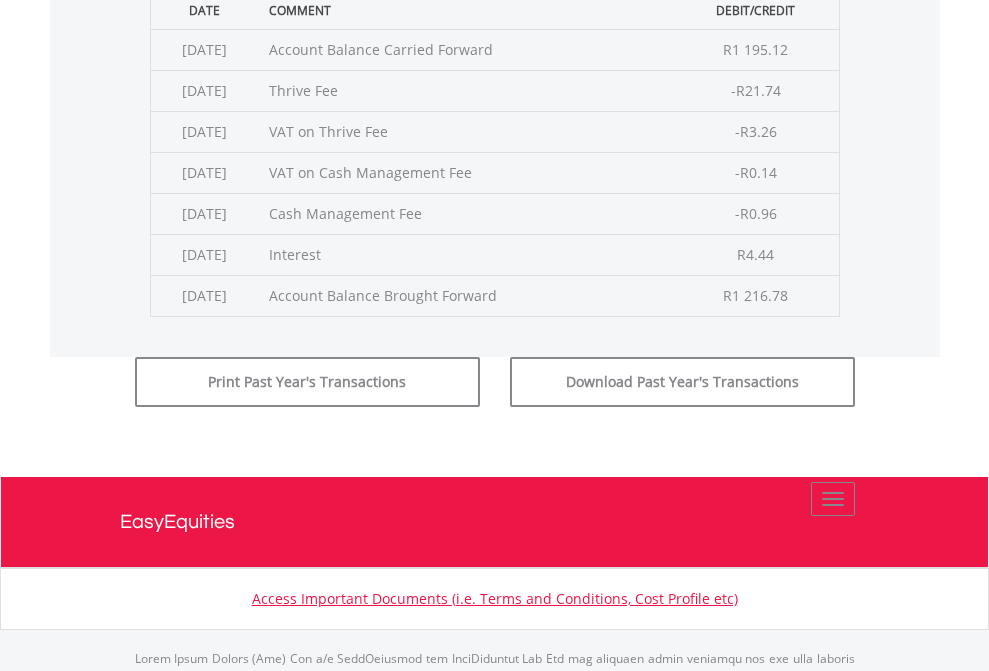 scroll, scrollTop: 811, scrollLeft: 0, axis: vertical 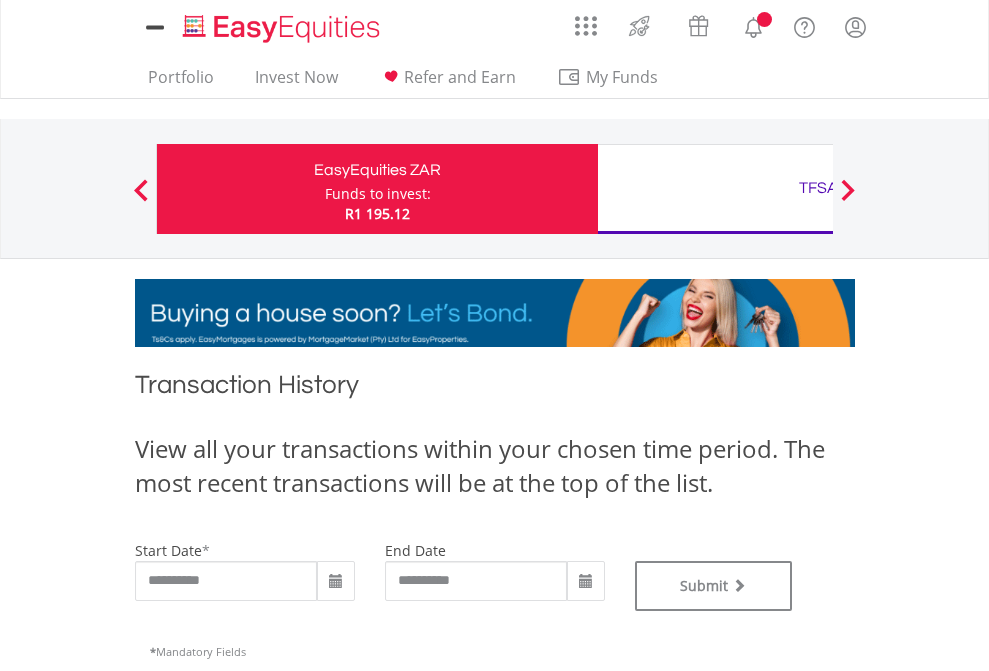 click on "TFSA" at bounding box center (818, 188) 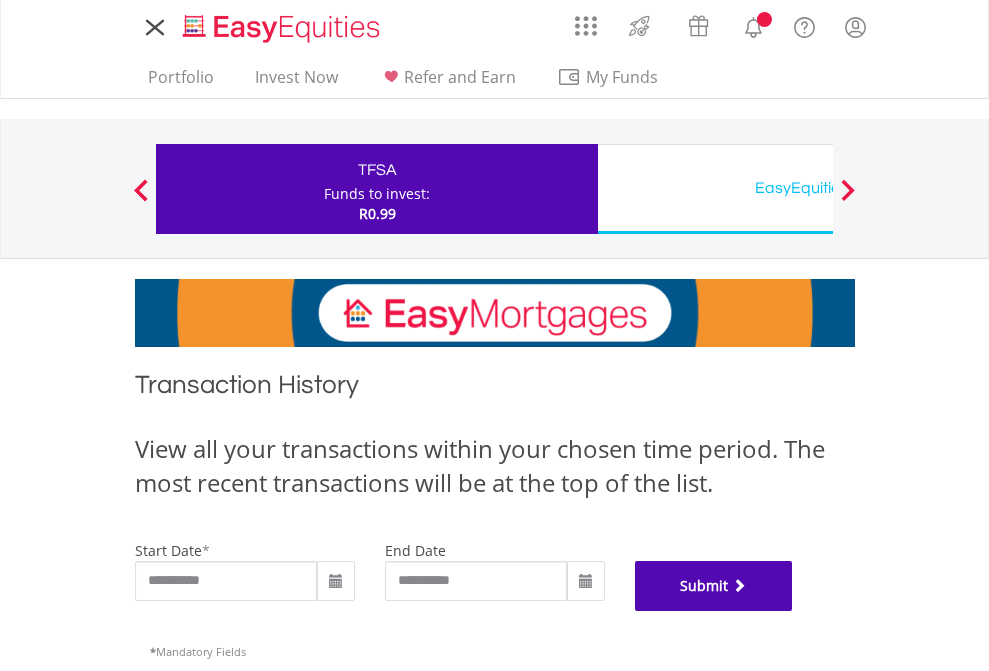 click on "Submit" at bounding box center (714, 586) 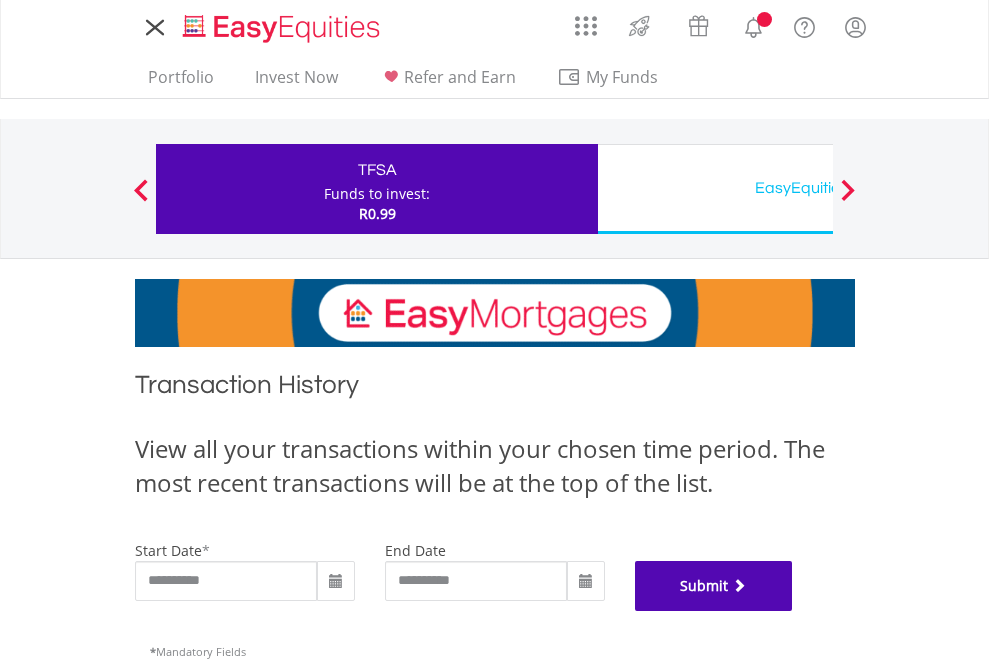 scroll, scrollTop: 811, scrollLeft: 0, axis: vertical 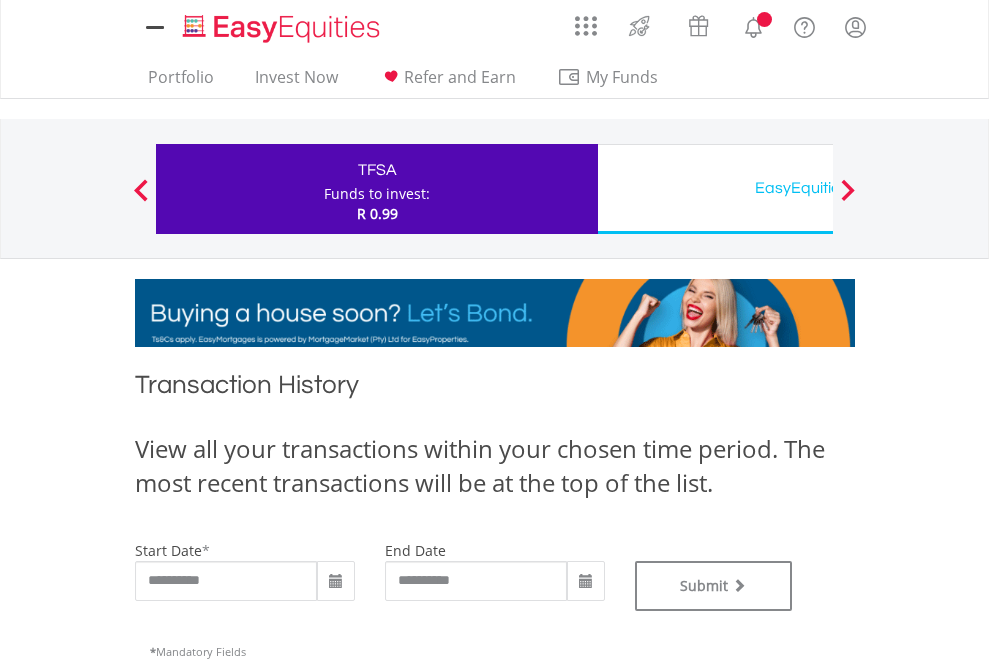 click on "EasyEquities USD" at bounding box center [818, 188] 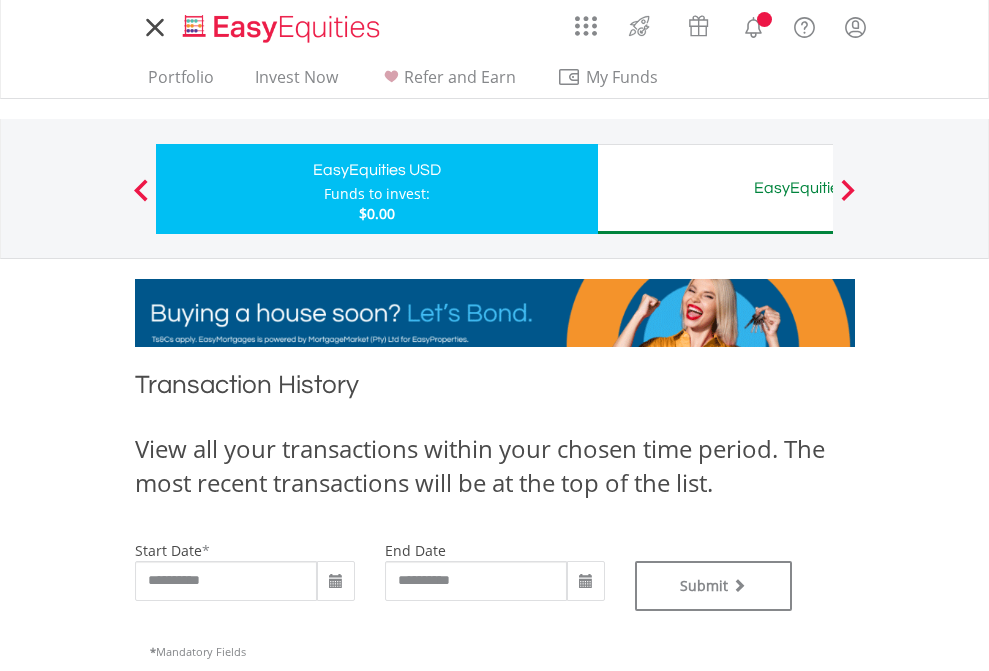 scroll, scrollTop: 0, scrollLeft: 0, axis: both 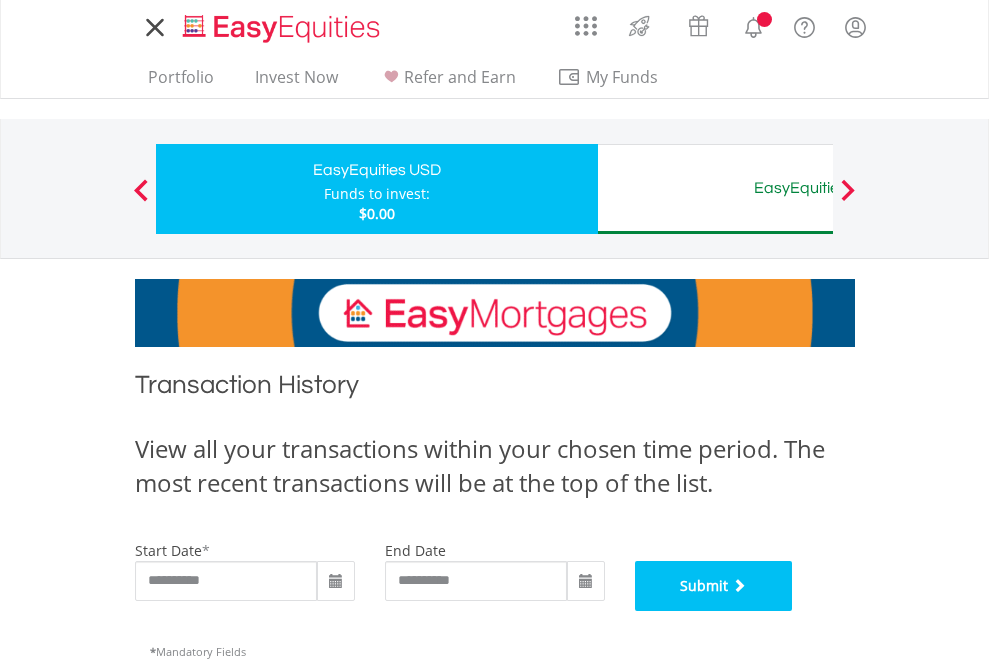 click on "Submit" at bounding box center (714, 586) 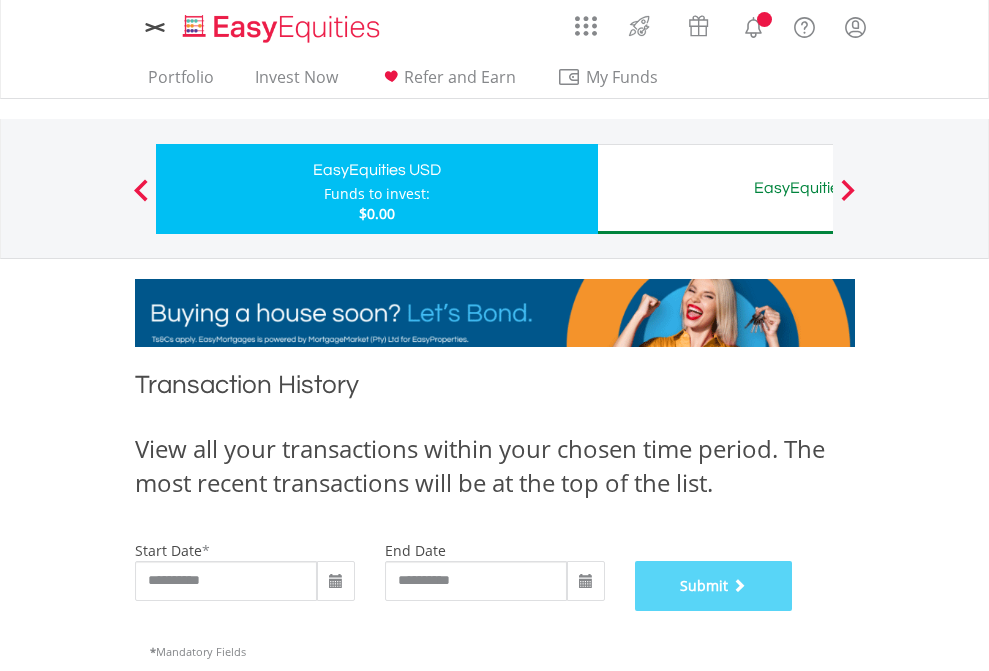 scroll, scrollTop: 811, scrollLeft: 0, axis: vertical 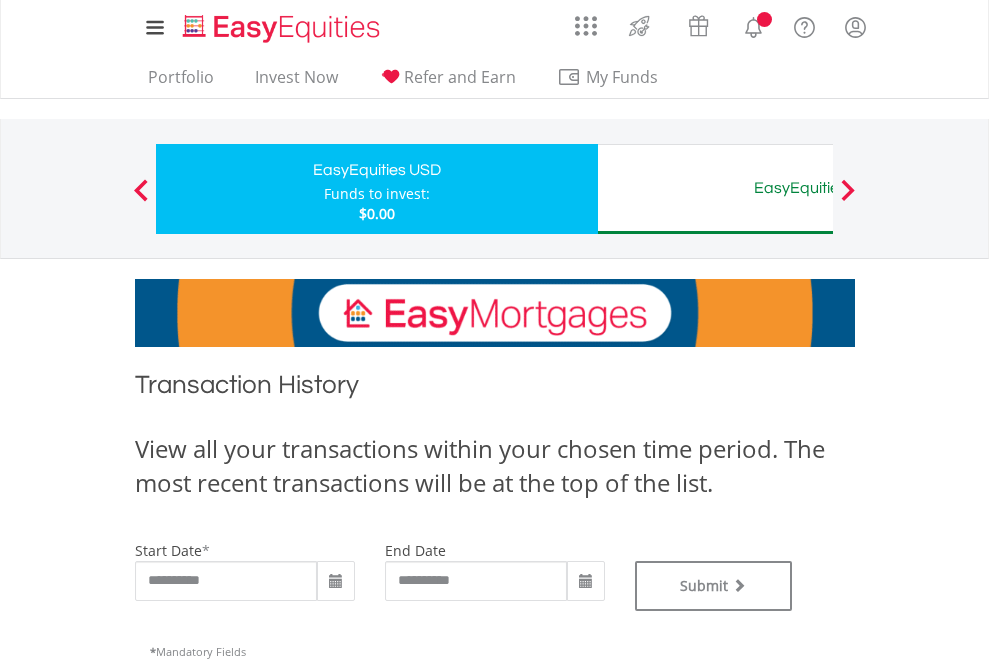click on "EasyEquities AUD" at bounding box center [818, 188] 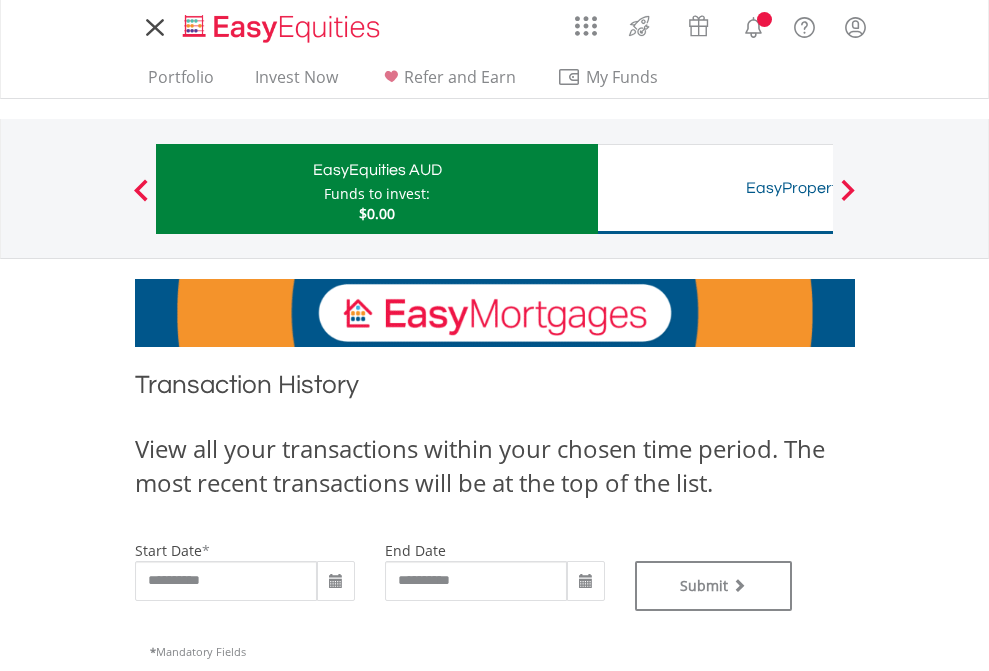 scroll, scrollTop: 0, scrollLeft: 0, axis: both 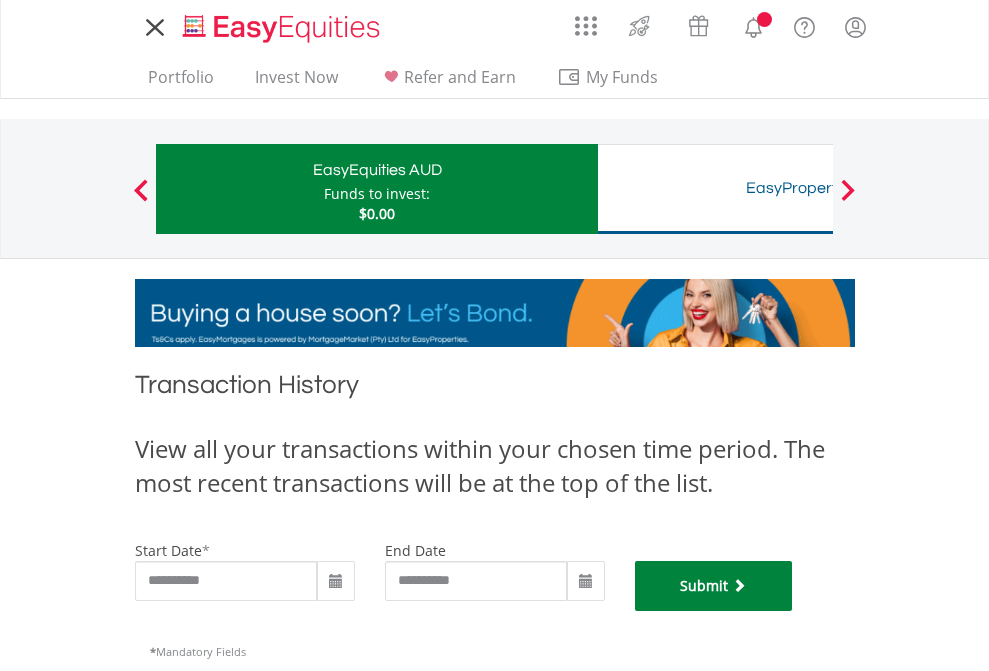 click on "Submit" at bounding box center [714, 586] 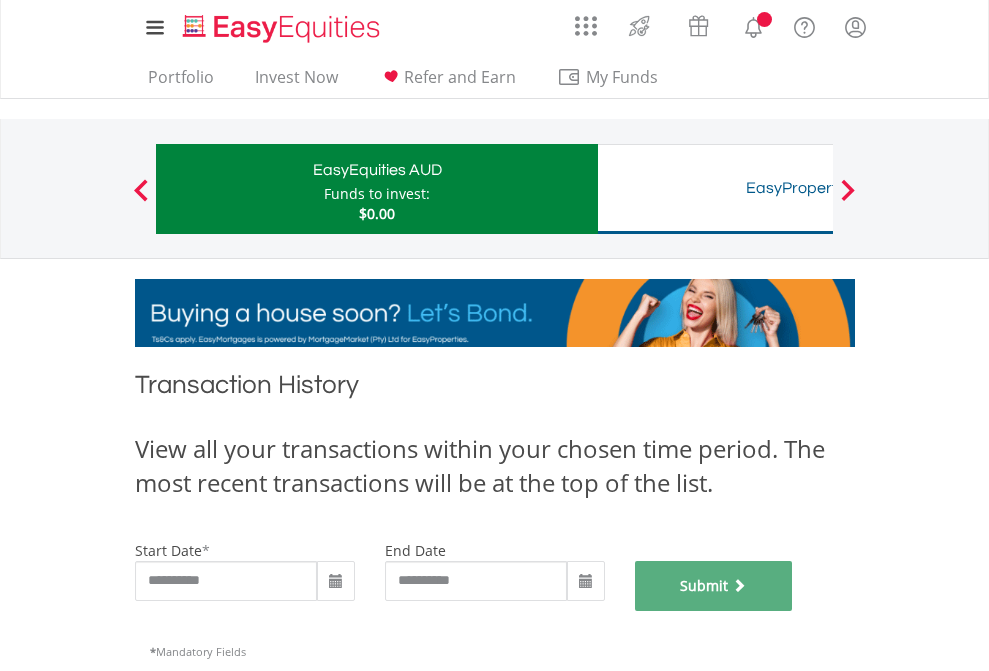 scroll, scrollTop: 811, scrollLeft: 0, axis: vertical 